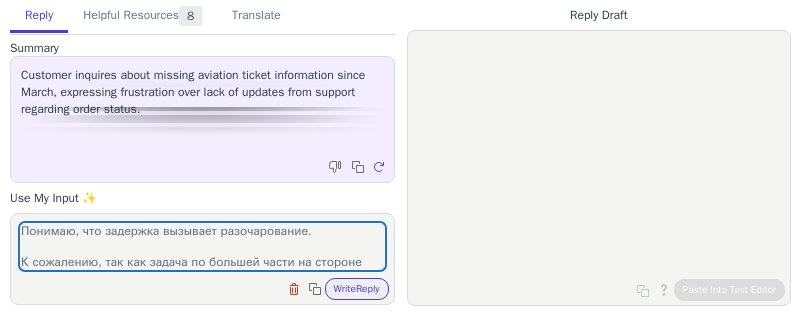 scroll, scrollTop: 0, scrollLeft: 0, axis: both 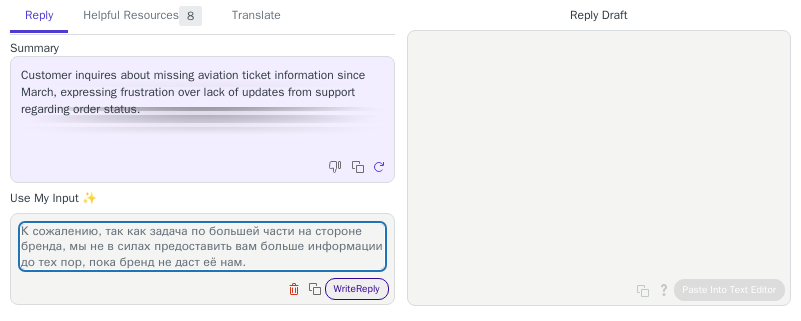 type on "Понимаю, что задержка вызывает разочарование.
К сожалению, так как задача по большей части на стороне бренда, мы не в силах предоставить вам больше информации до тех пор, пока бренд не даст её нам." 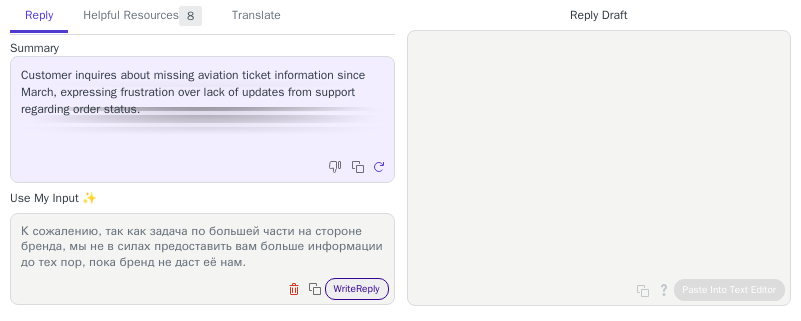 click on "Write  Reply" at bounding box center (357, 289) 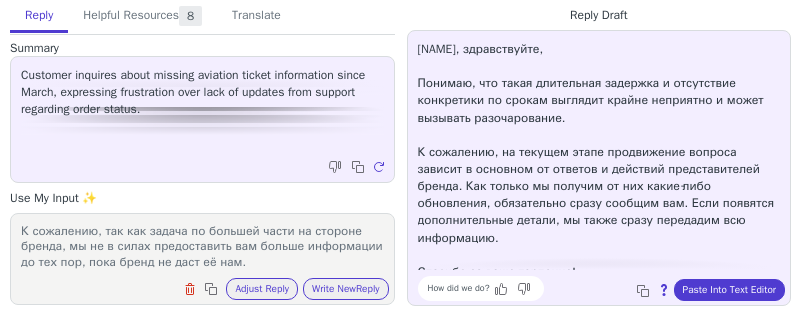 scroll, scrollTop: 10, scrollLeft: 0, axis: vertical 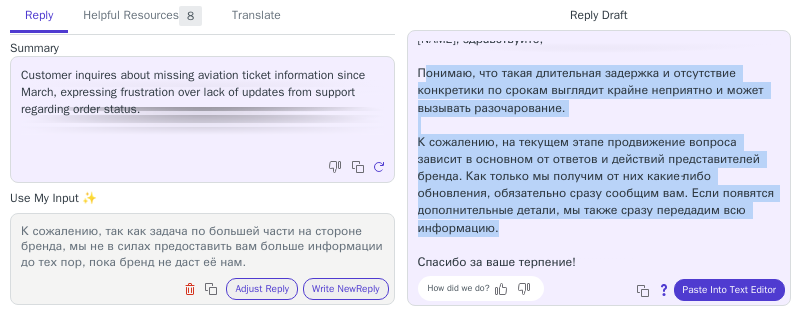 drag, startPoint x: 663, startPoint y: 223, endPoint x: 422, endPoint y: 78, distance: 281.25787 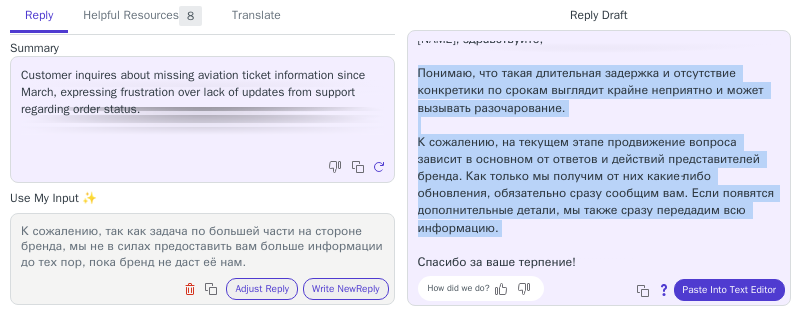 drag, startPoint x: 422, startPoint y: 75, endPoint x: 610, endPoint y: 235, distance: 246.8684 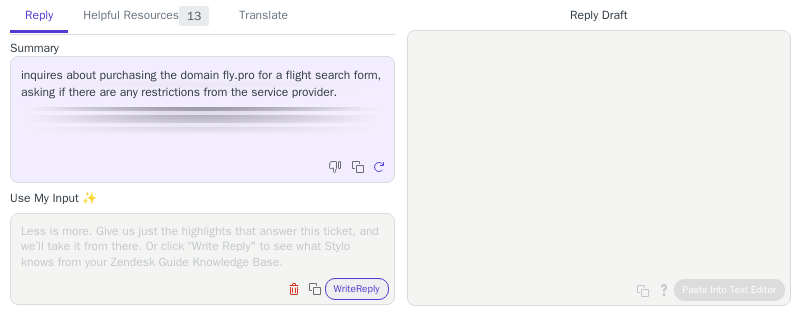 scroll, scrollTop: 0, scrollLeft: 0, axis: both 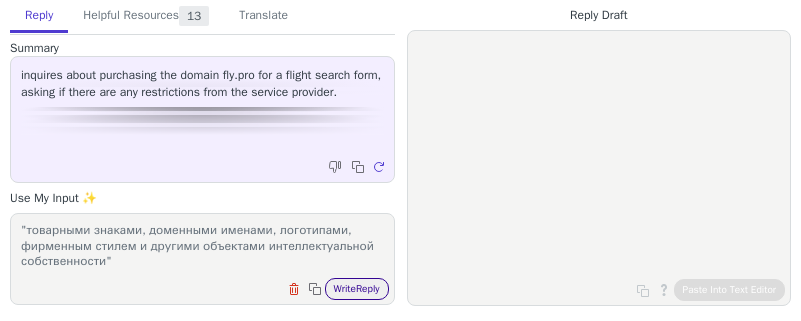 type on "о нашей оферте нельзя использовать созвучные домены и т.д., поэтому советуем перед покупкой проверить, не совпадает ли имя домена с другими зарегистрированными "товарными знаками, доменными именами, логотипами, фирменным стилем и другими объектами интеллектуальной собственности"" 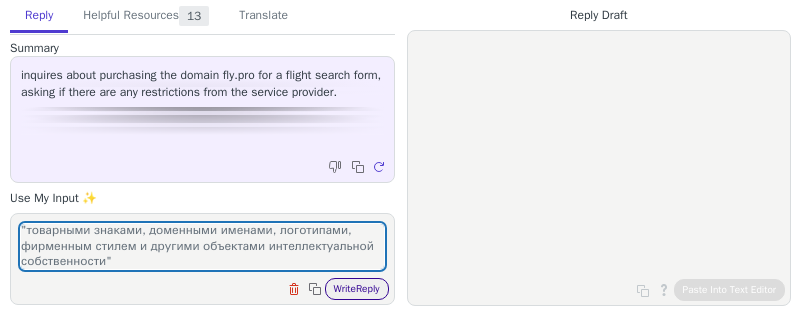 click on "Write  Reply" at bounding box center (357, 289) 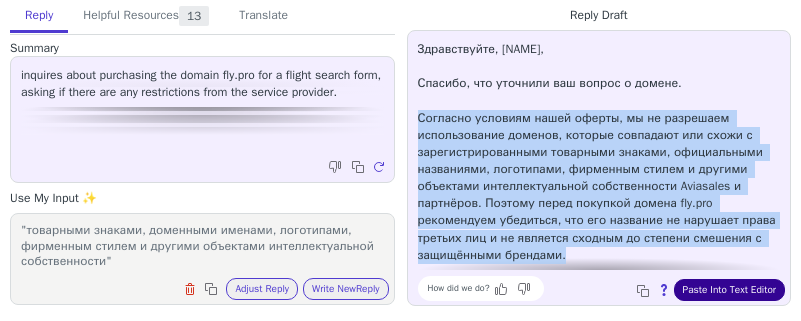 scroll, scrollTop: 45, scrollLeft: 0, axis: vertical 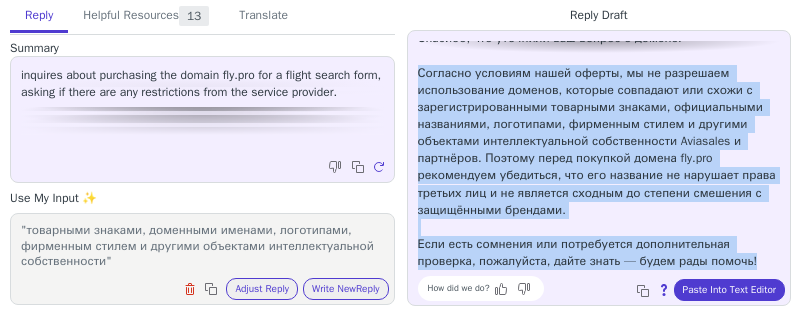 drag, startPoint x: 417, startPoint y: 118, endPoint x: 779, endPoint y: 256, distance: 387.41193 